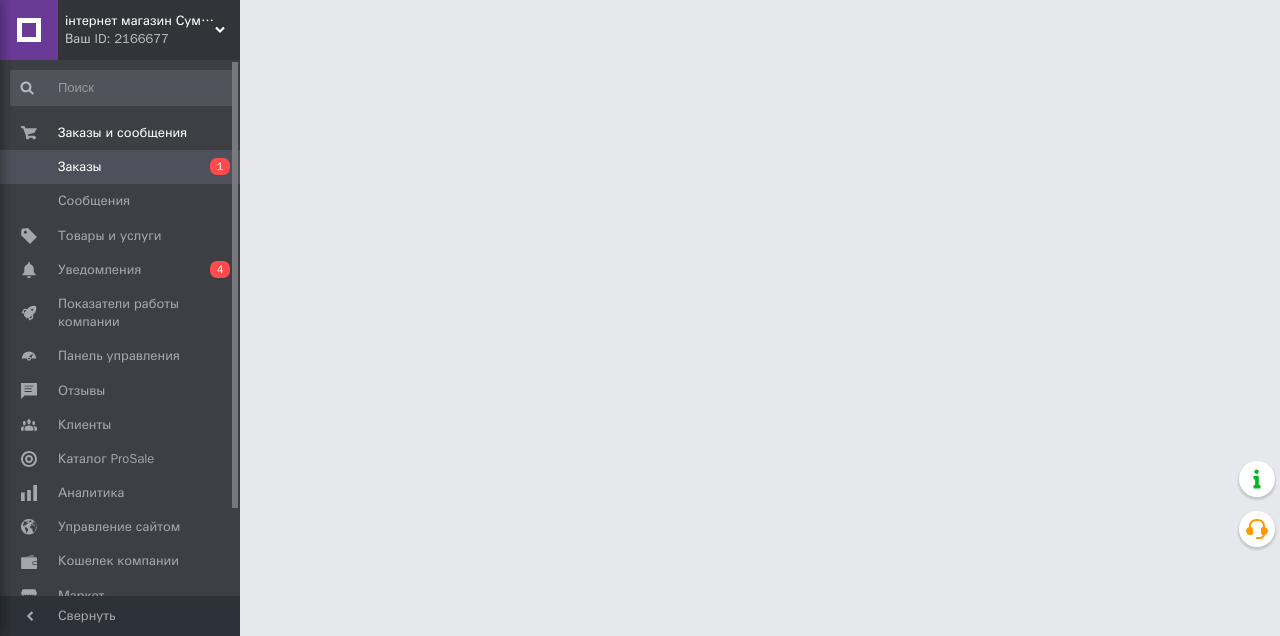 scroll, scrollTop: 0, scrollLeft: 0, axis: both 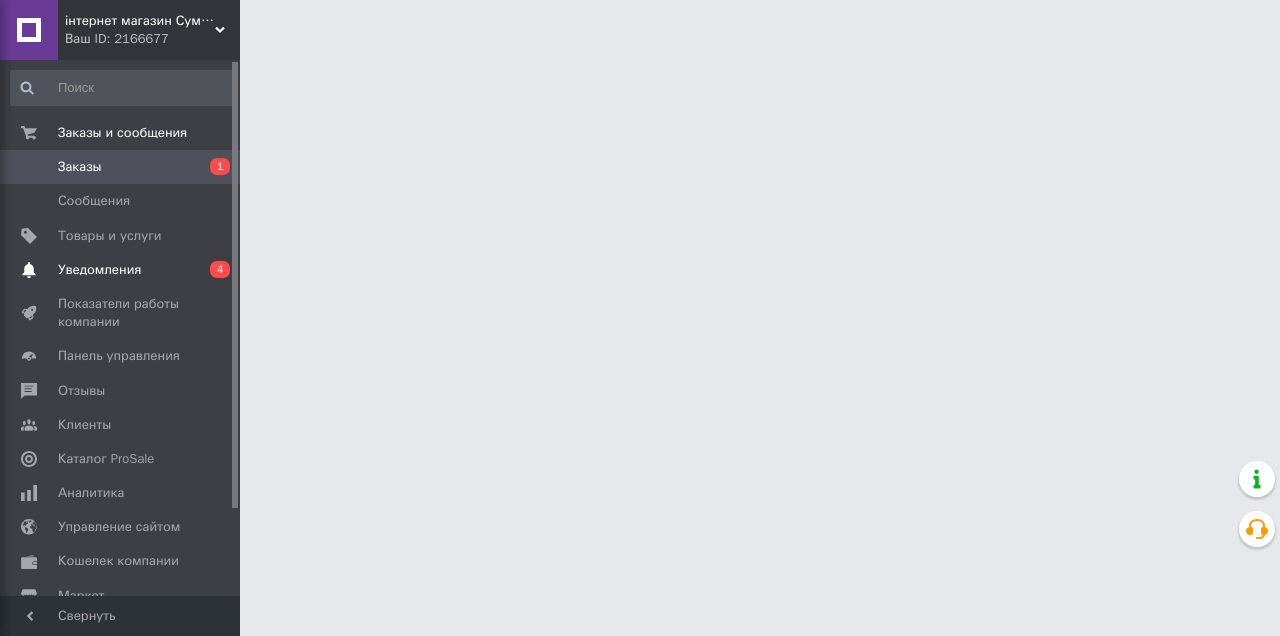 click on "4" at bounding box center [220, 269] 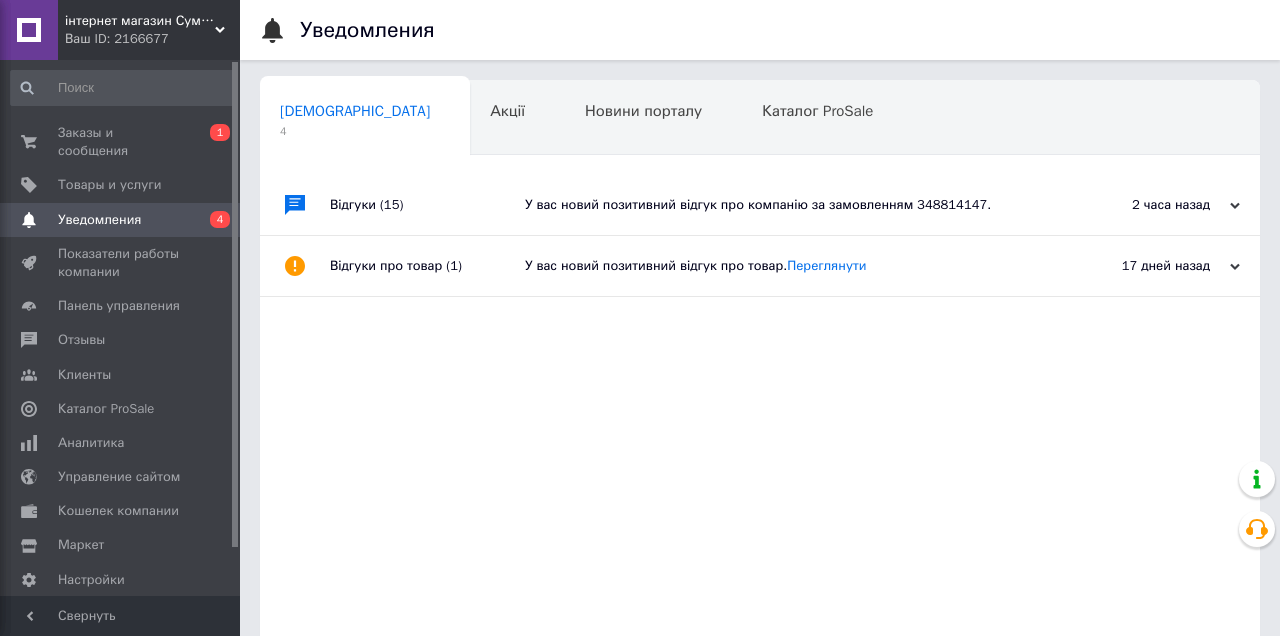 click on "Відгуки   (15) У вас новий позитивний відгук про компанію за замовленням 348814147. 2 часа назад [DATE] Відгуки про товар   (1) У вас новий позитивний відгук про товар.  Переглянути [DATE] [DATE]" at bounding box center [760, 480] 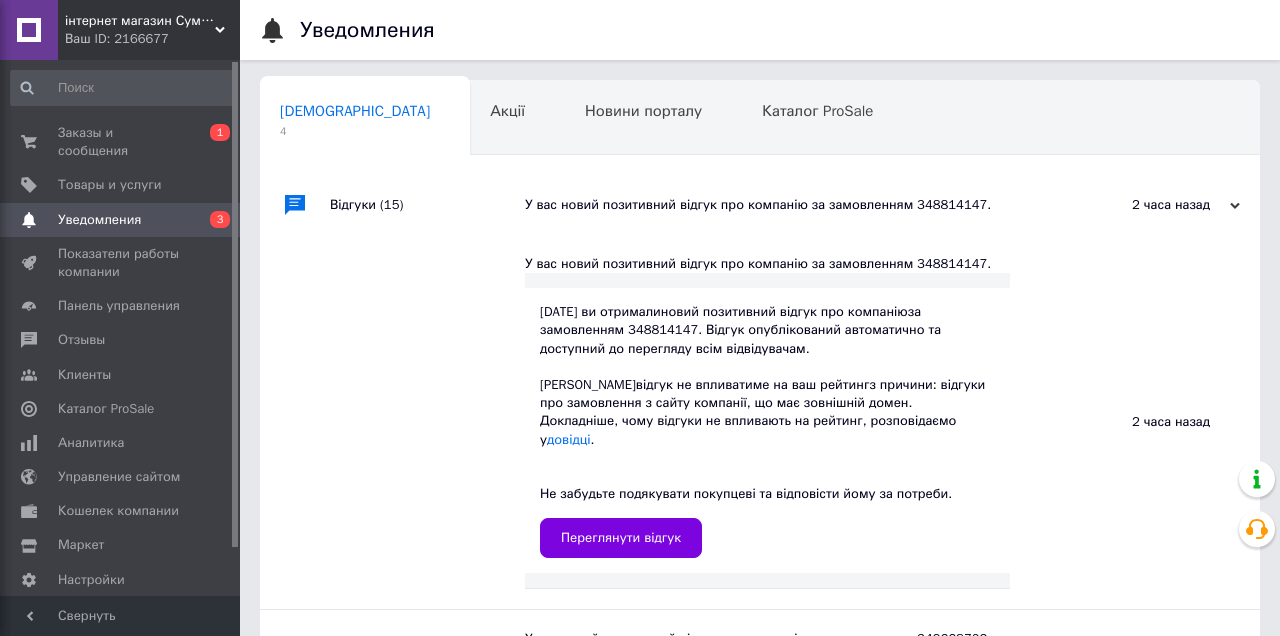 click on "2 часа назад" at bounding box center [1135, 422] 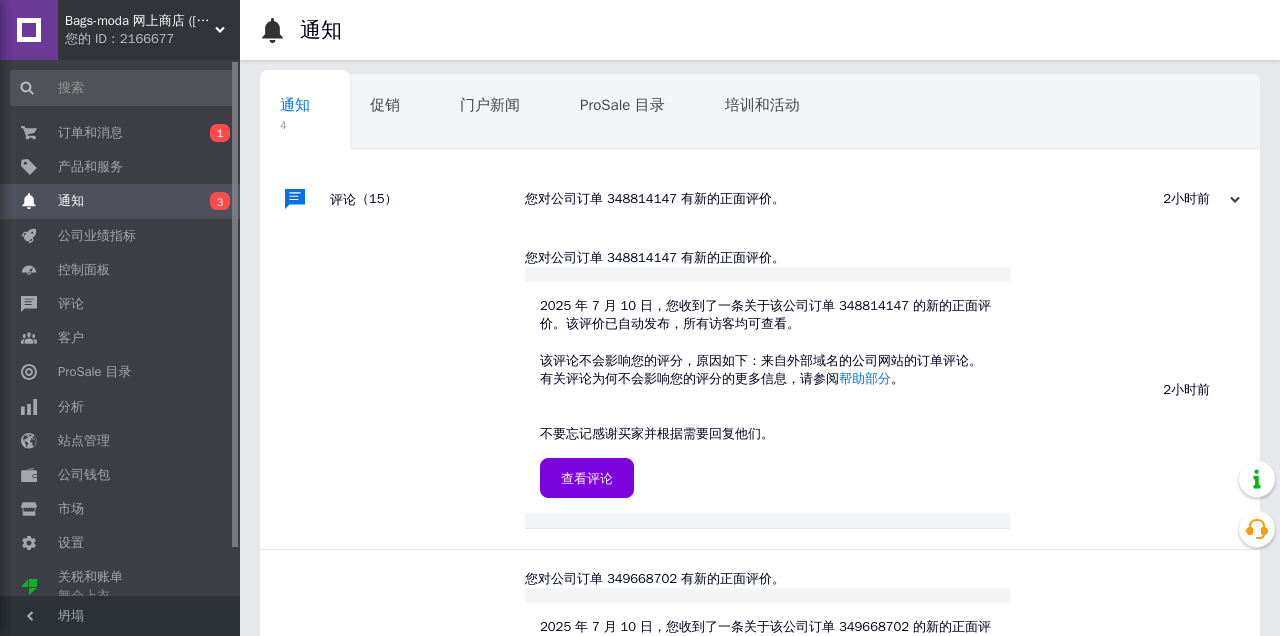 scroll, scrollTop: 0, scrollLeft: 0, axis: both 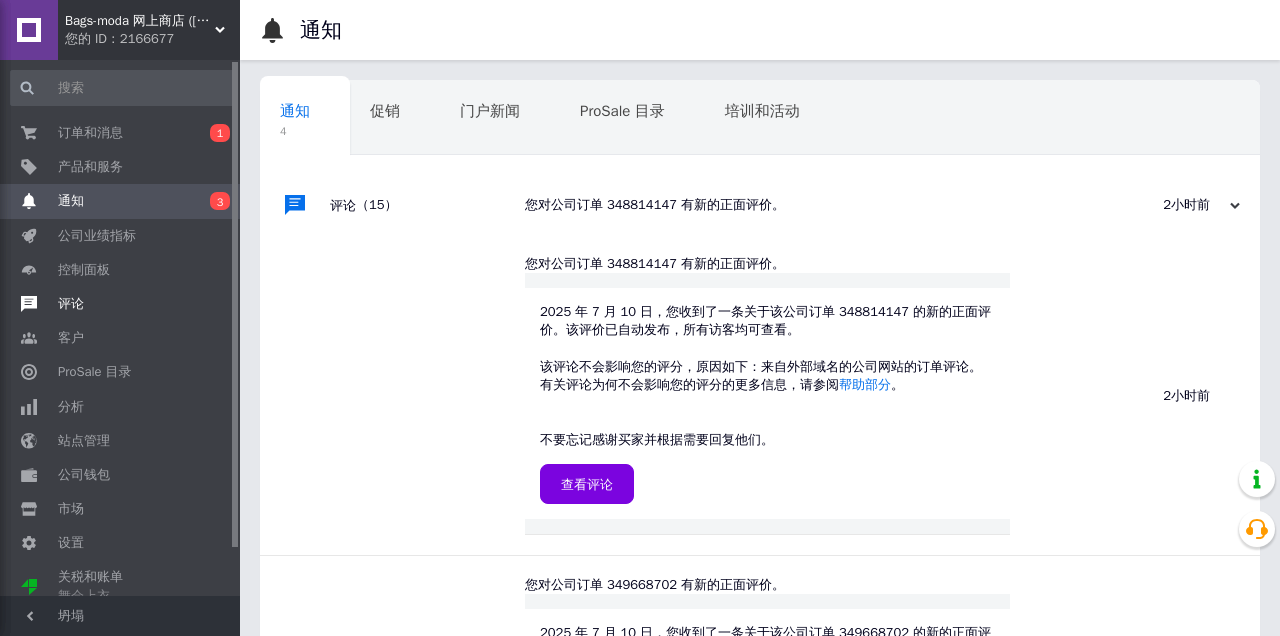 click on "评论" at bounding box center (123, 304) 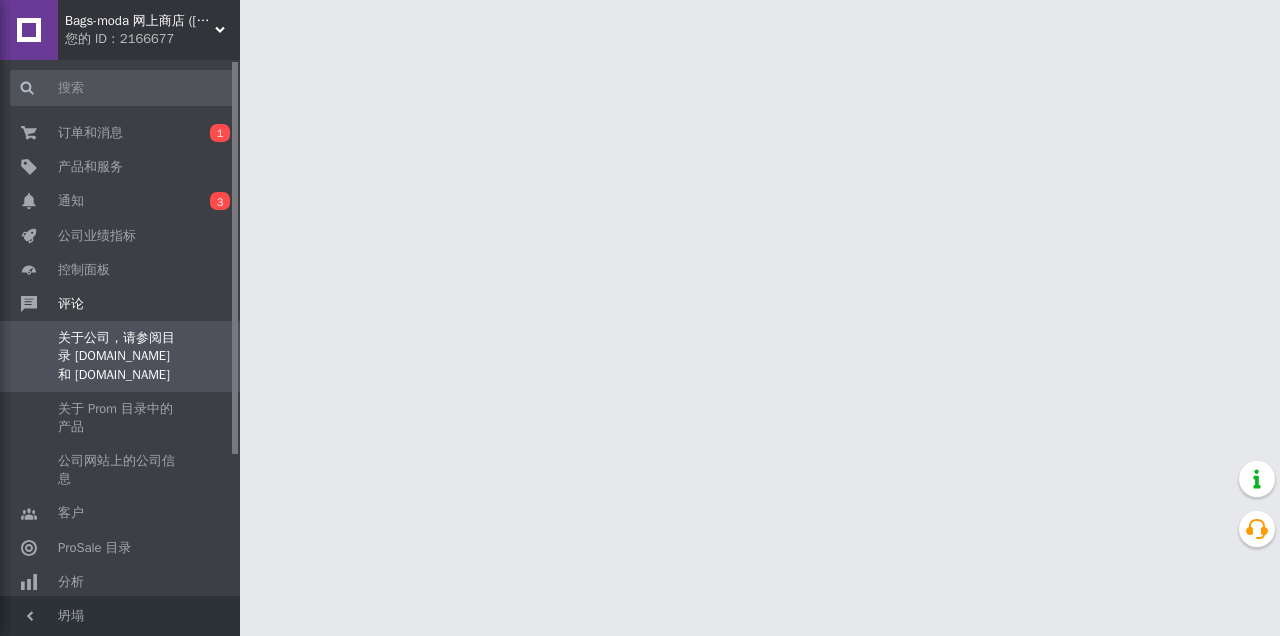 click on "Bags-moda 网上商店 ([DOMAIN_NAME]) 您的 ID：2166677 网站在线商店 Bags-fashion （sumk... 买家办公室 检查系统状态 门户网站上的页面 参考 登出 订单和消息 0 1 产品和服务 通知 0 3 公司业绩指标 控制面板 评论 关于公司，请参阅目录 [DOMAIN_NAME] 和 [DOMAIN_NAME] 关于 Prom 目录中的产品 公司网站上的公司信息 客户 ProSale 目录 分析 站点管理 公司钱包 市场 设置 关税和账单 舞会上衣 坍塌
技术支持" at bounding box center (640, 25) 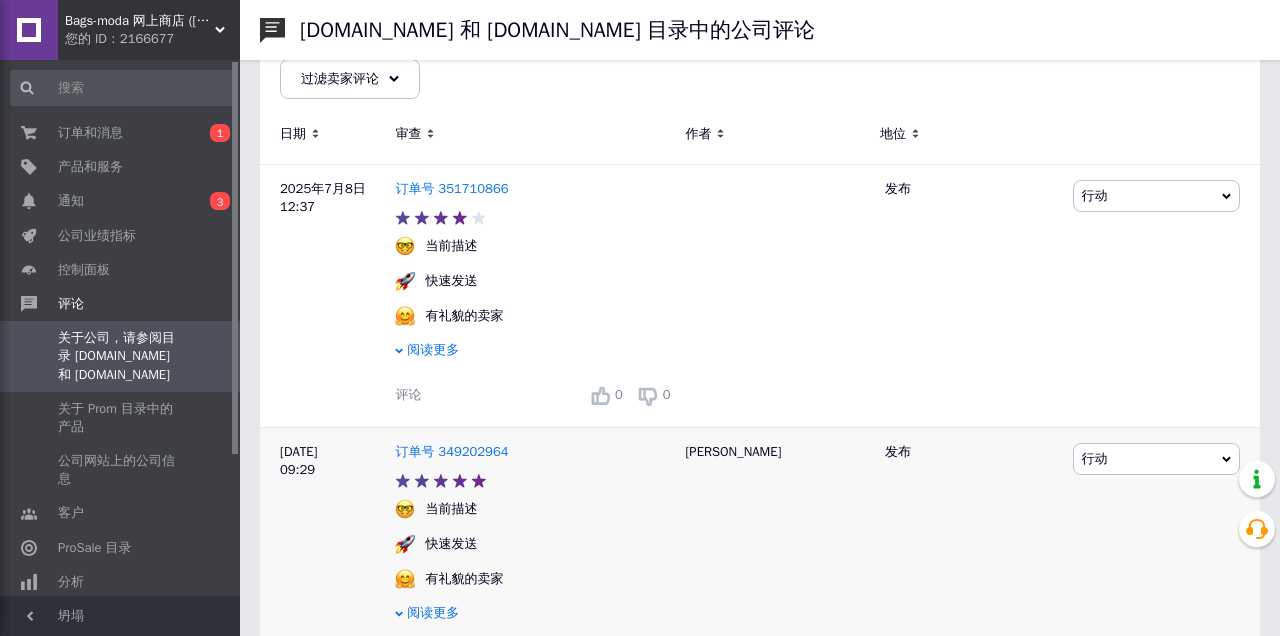 scroll, scrollTop: 107, scrollLeft: 0, axis: vertical 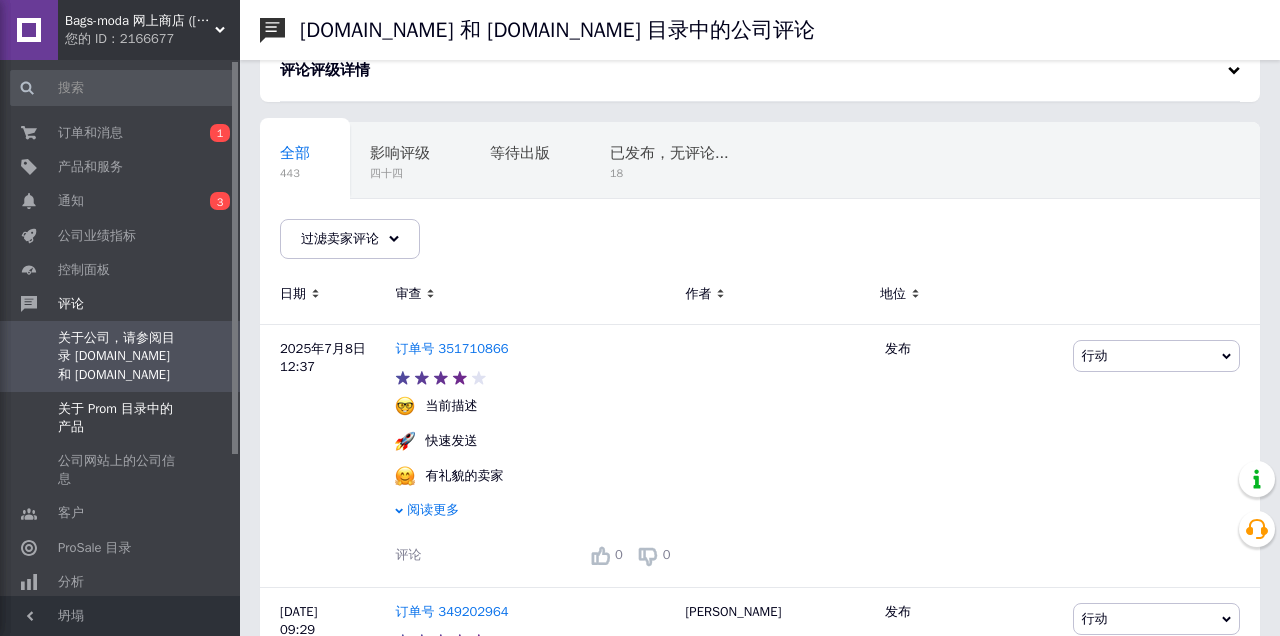 click on "关于 Prom 目录中的产品" at bounding box center (115, 417) 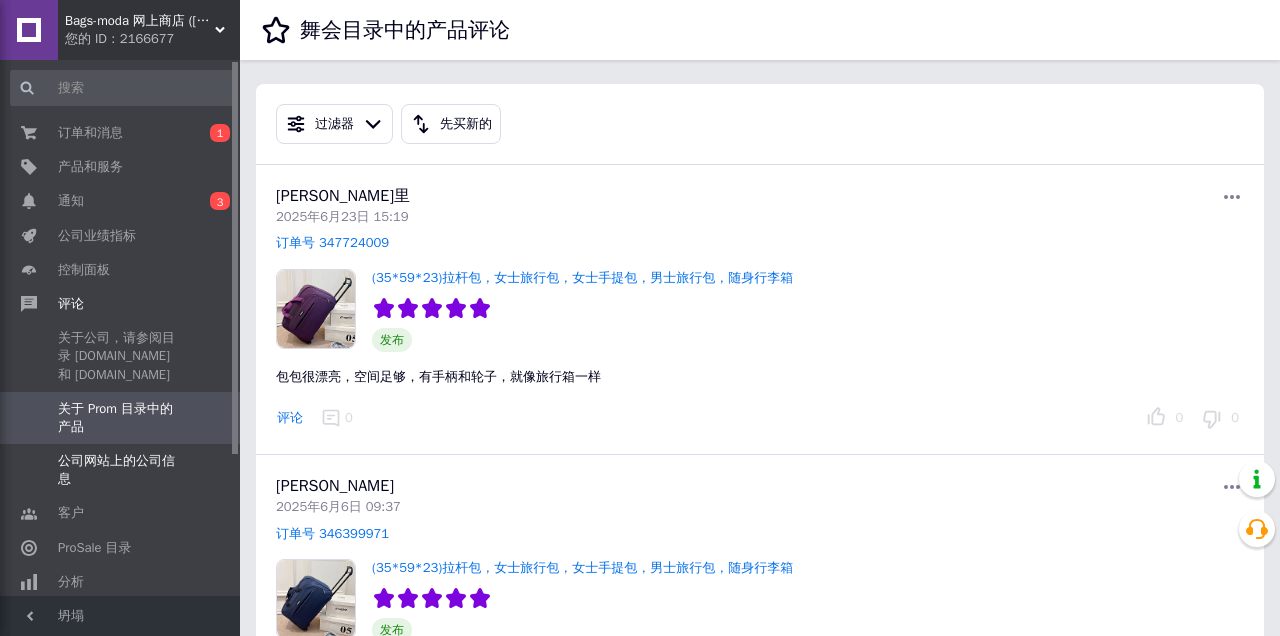 click on "公司网站上的公司信息" at bounding box center (123, 470) 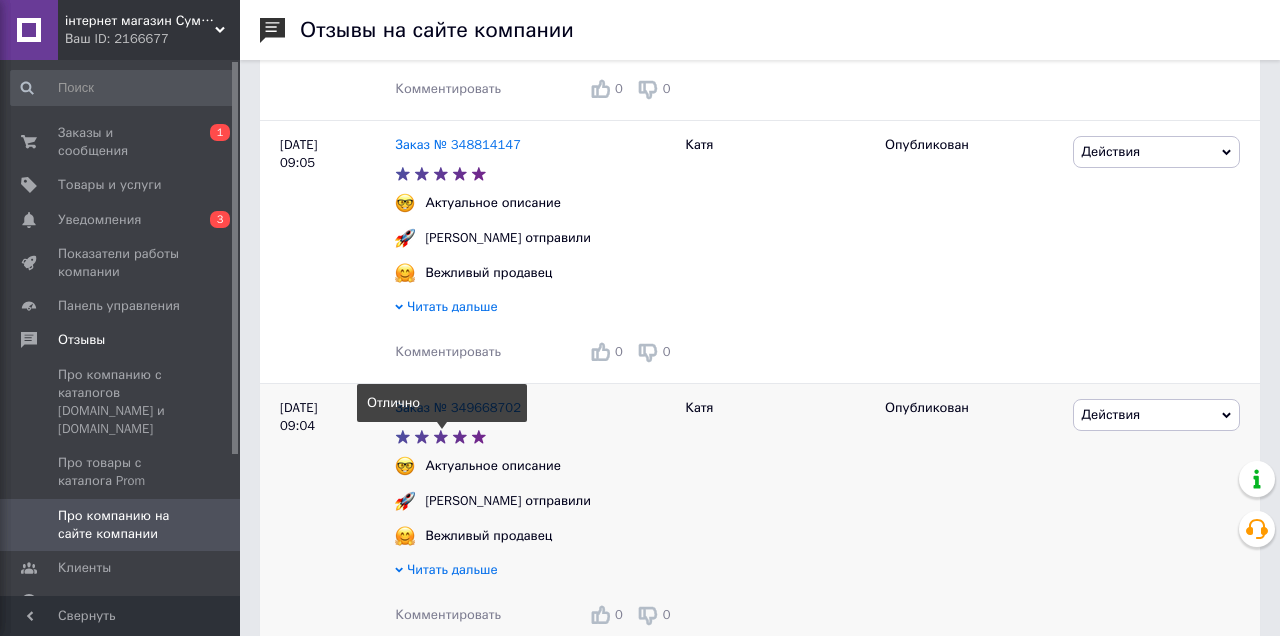 scroll, scrollTop: 0, scrollLeft: 0, axis: both 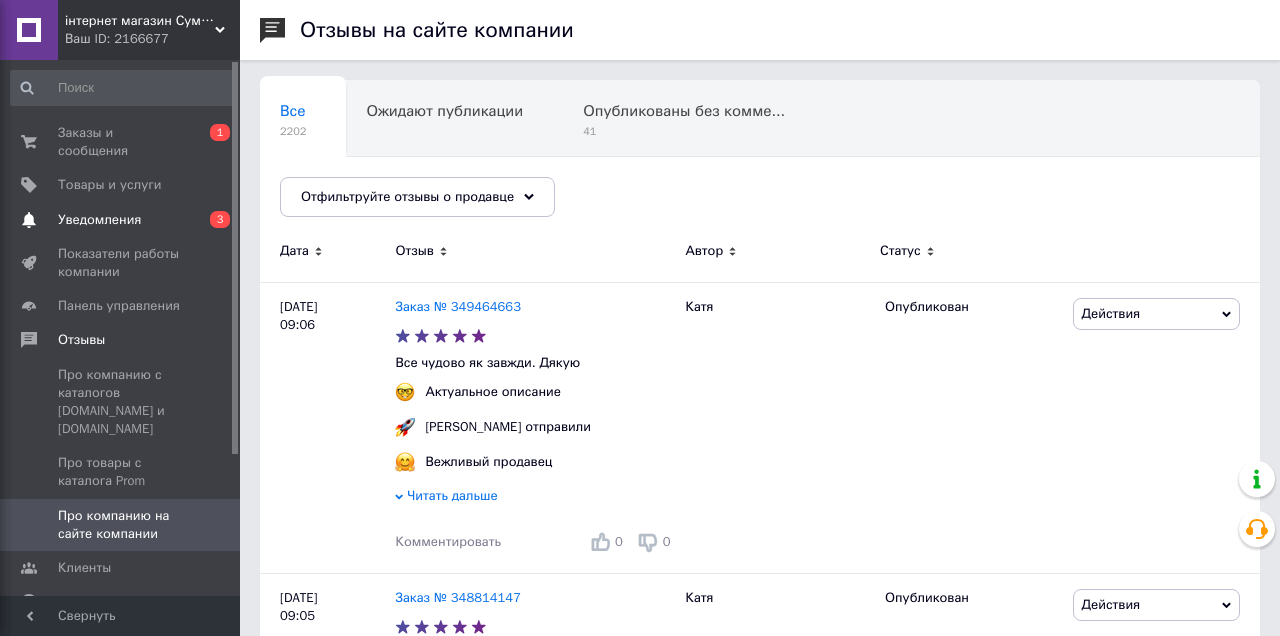 click on "Уведомления 0 3" at bounding box center [123, 220] 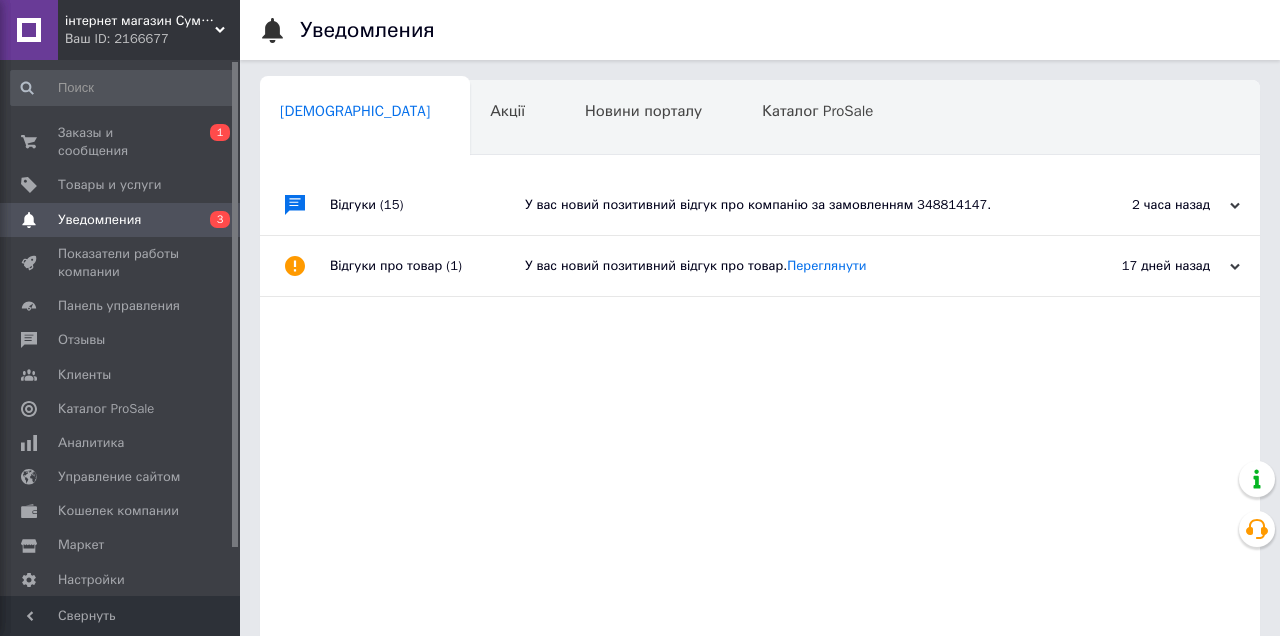 click on "Відгуки   (15) У вас новий позитивний відгук про компанію за замовленням 348814147. 2 часа назад [DATE] Відгуки про товар   (1) У вас новий позитивний відгук про товар.  Переглянути [DATE] [DATE]" at bounding box center [760, 480] 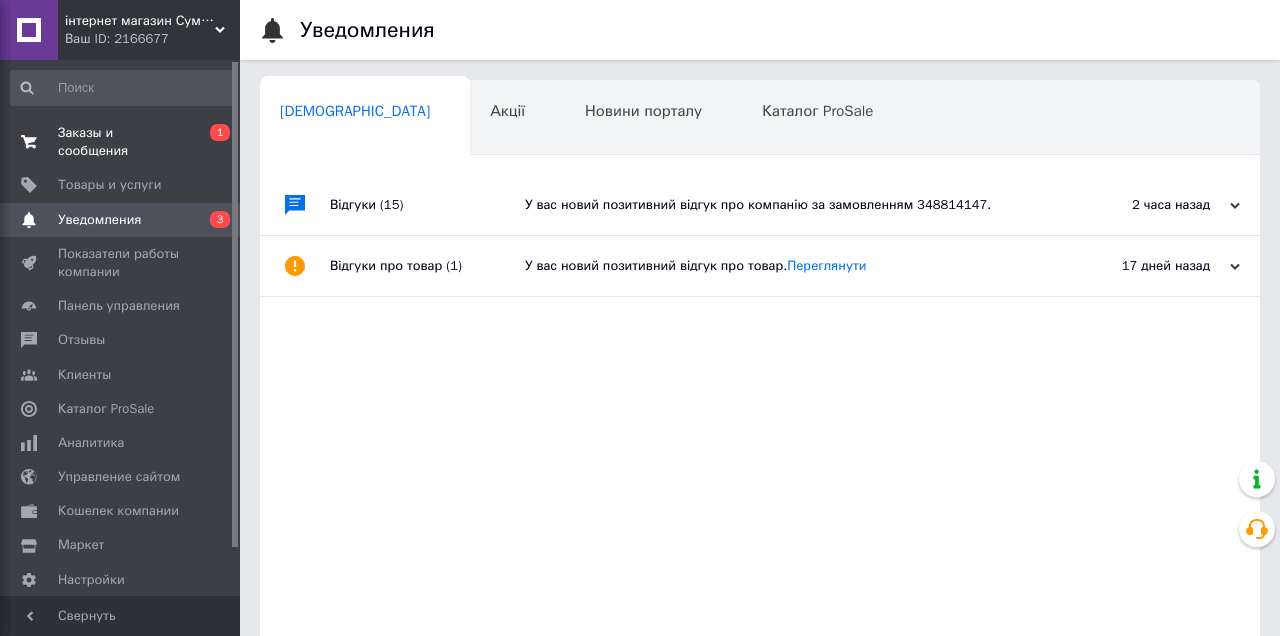 click on "Заказы и сообщения" at bounding box center (121, 142) 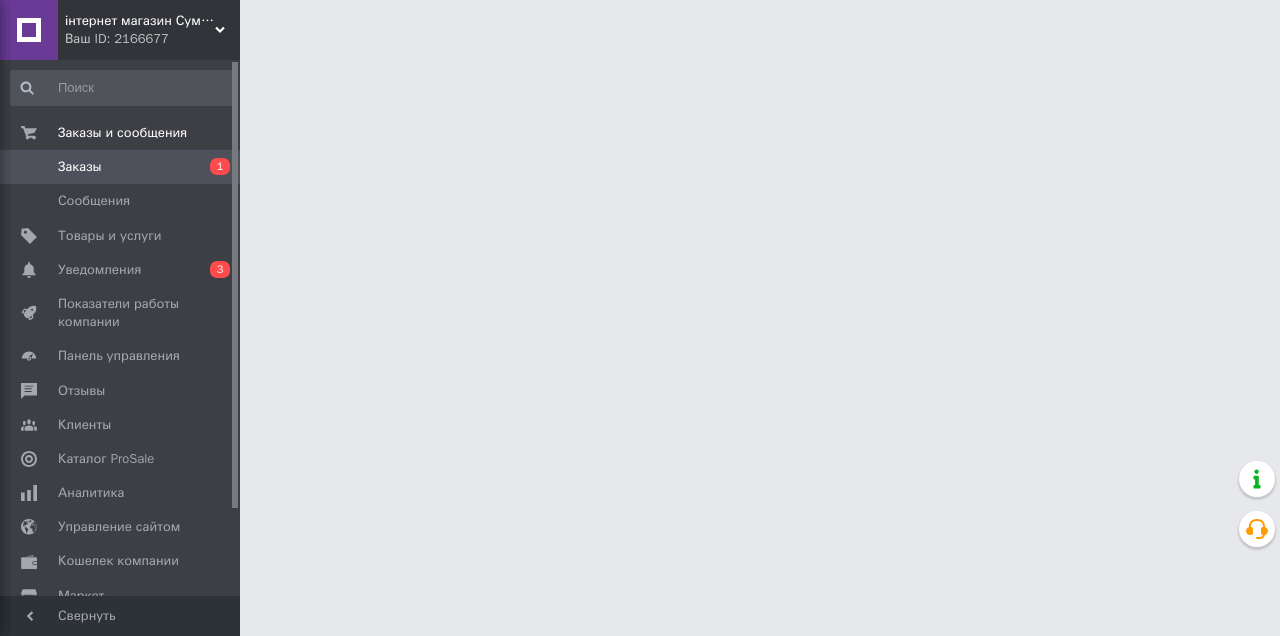 click on "інтернет магазин Сумки-мода   （[DOMAIN_NAME]） Ваш ID: 2166677 Сайт інтернет магазин Сумки-мода   （sumk... Кабинет покупателя Проверить состояние системы Страница на портале Справка Выйти Заказы и сообщения Заказы 1 Сообщения 0 Товары и услуги Уведомления 0 3 Показатели работы компании Панель управления Отзывы Клиенты Каталог ProSale Аналитика Управление сайтом Кошелек компании Маркет Настройки Тарифы и счета Prom топ Свернуть" at bounding box center (640, 25) 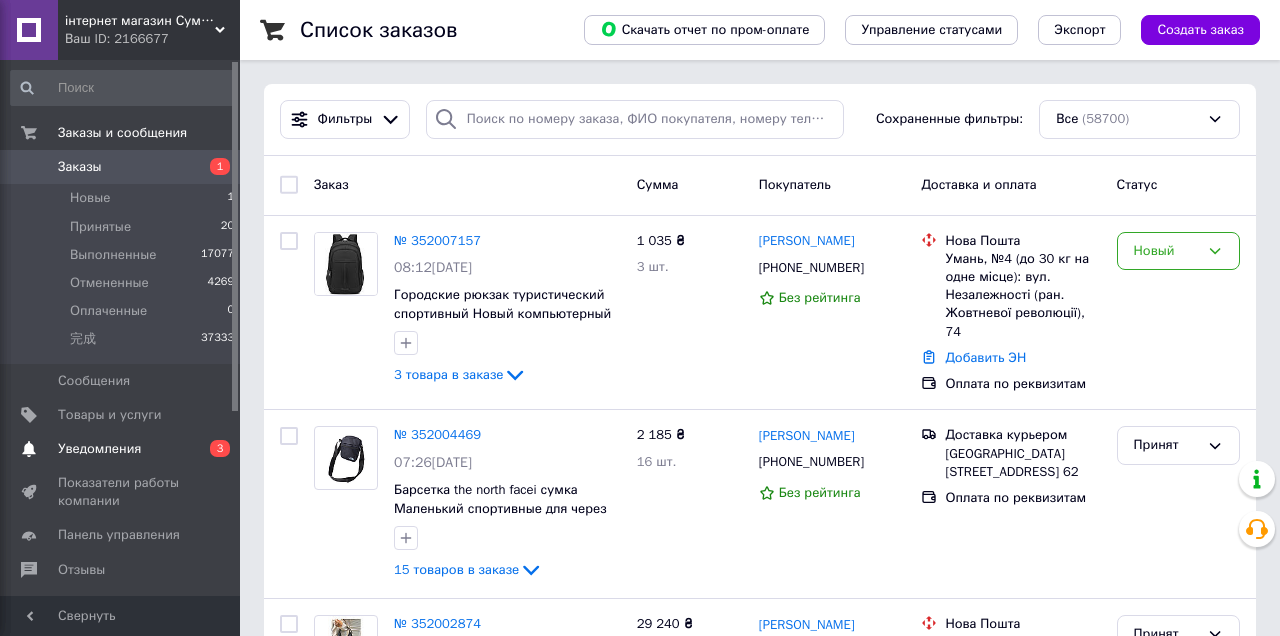 click on "0 3" at bounding box center [212, 449] 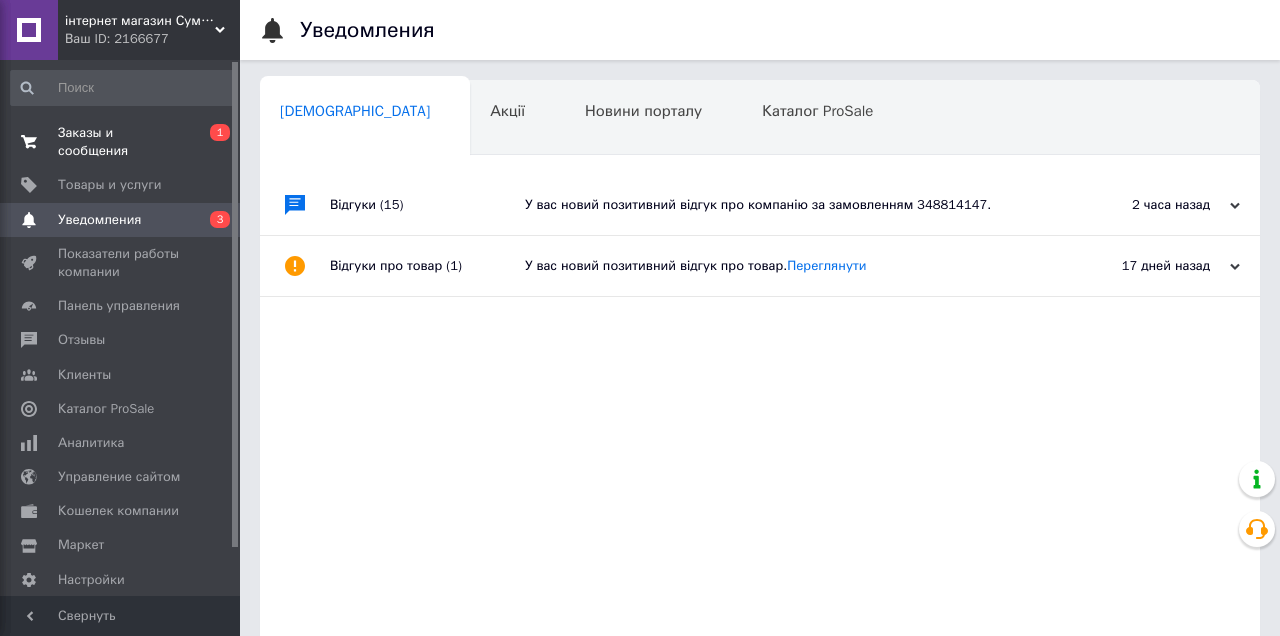 click on "Заказы и сообщения" at bounding box center [121, 142] 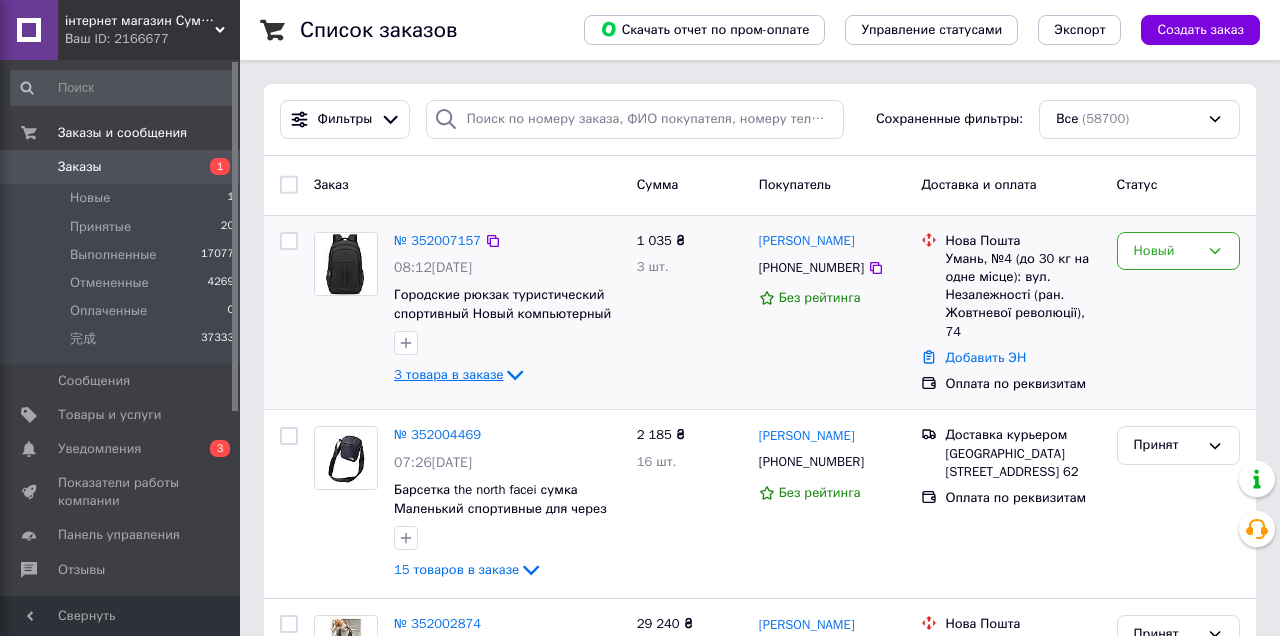 click 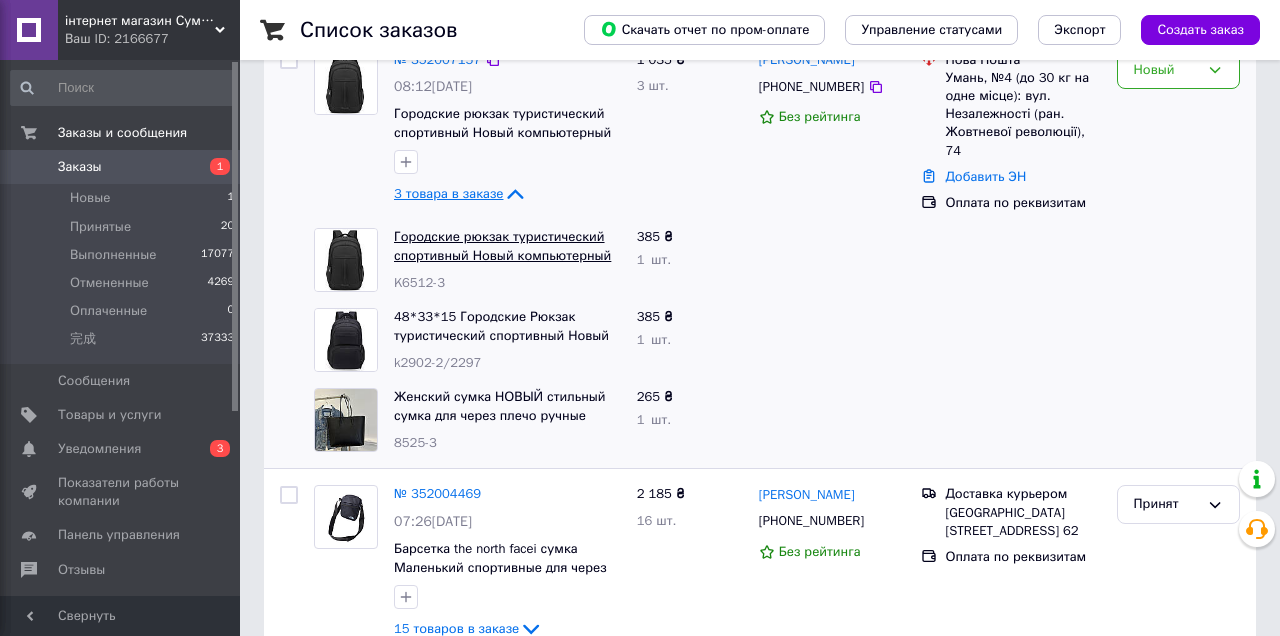 scroll, scrollTop: 224, scrollLeft: 0, axis: vertical 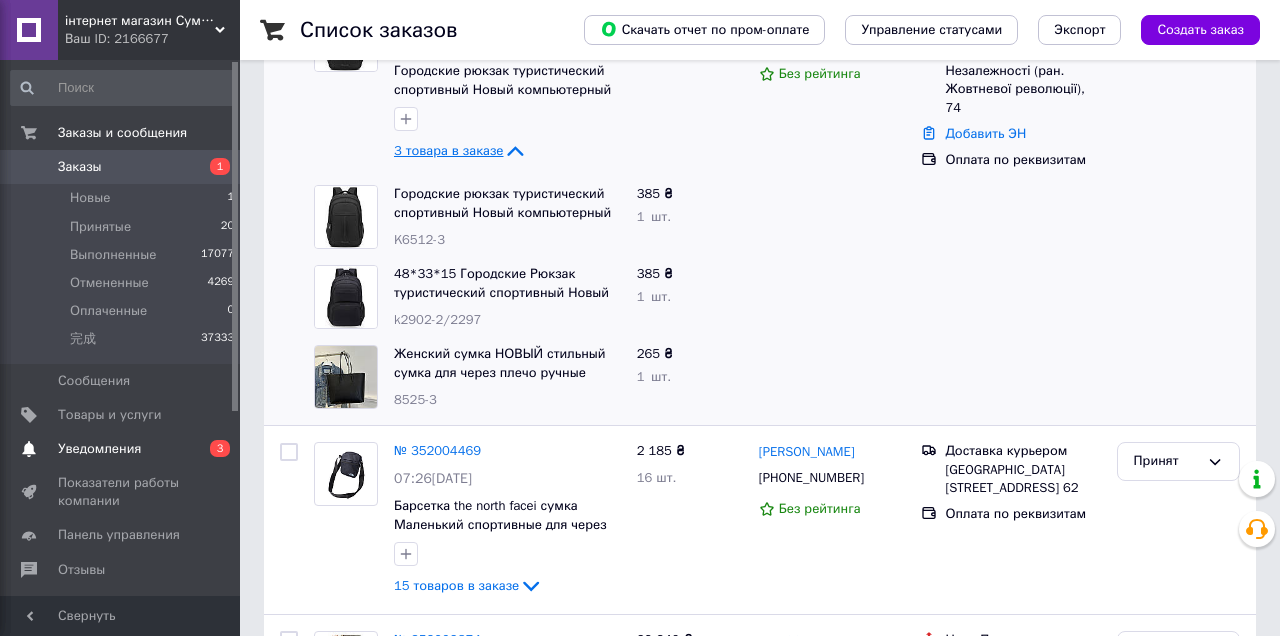 click on "0 3" at bounding box center (212, 449) 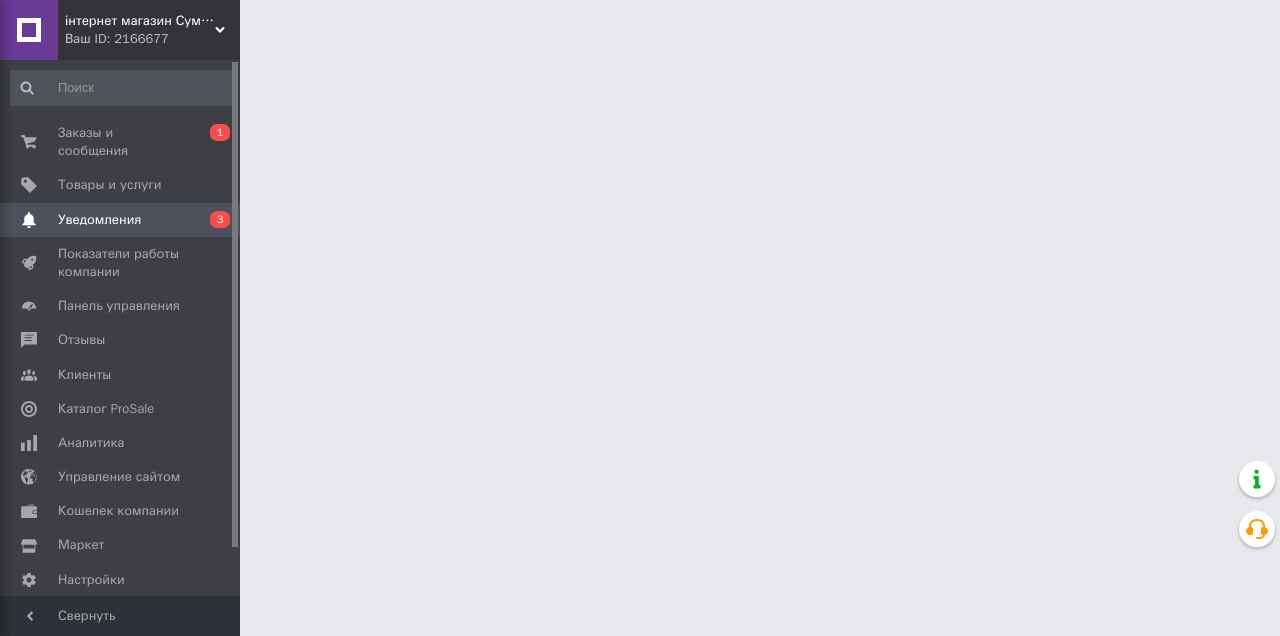 scroll, scrollTop: 0, scrollLeft: 0, axis: both 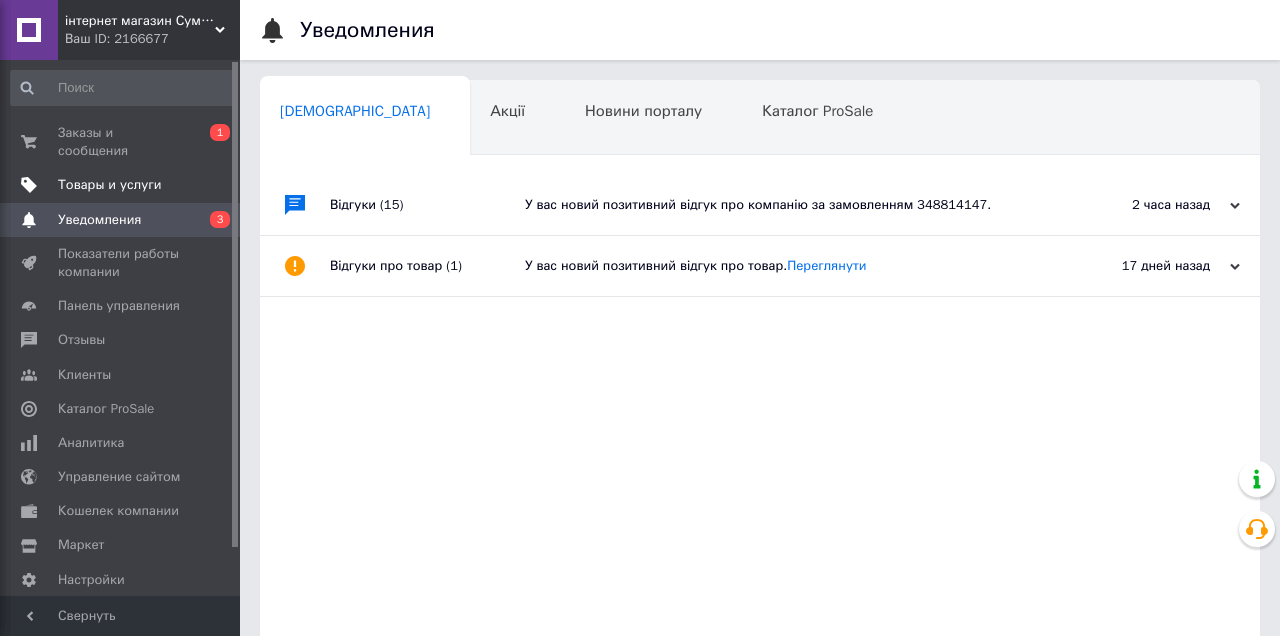 click on "Товары и услуги" at bounding box center [110, 185] 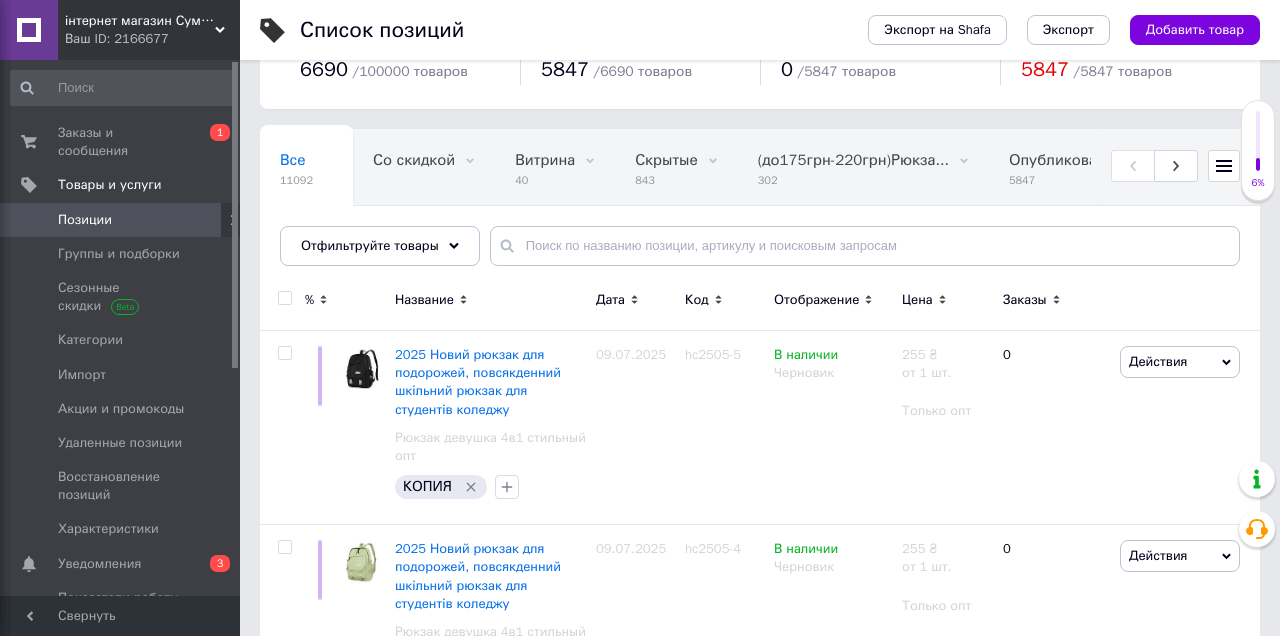 scroll, scrollTop: 150, scrollLeft: 0, axis: vertical 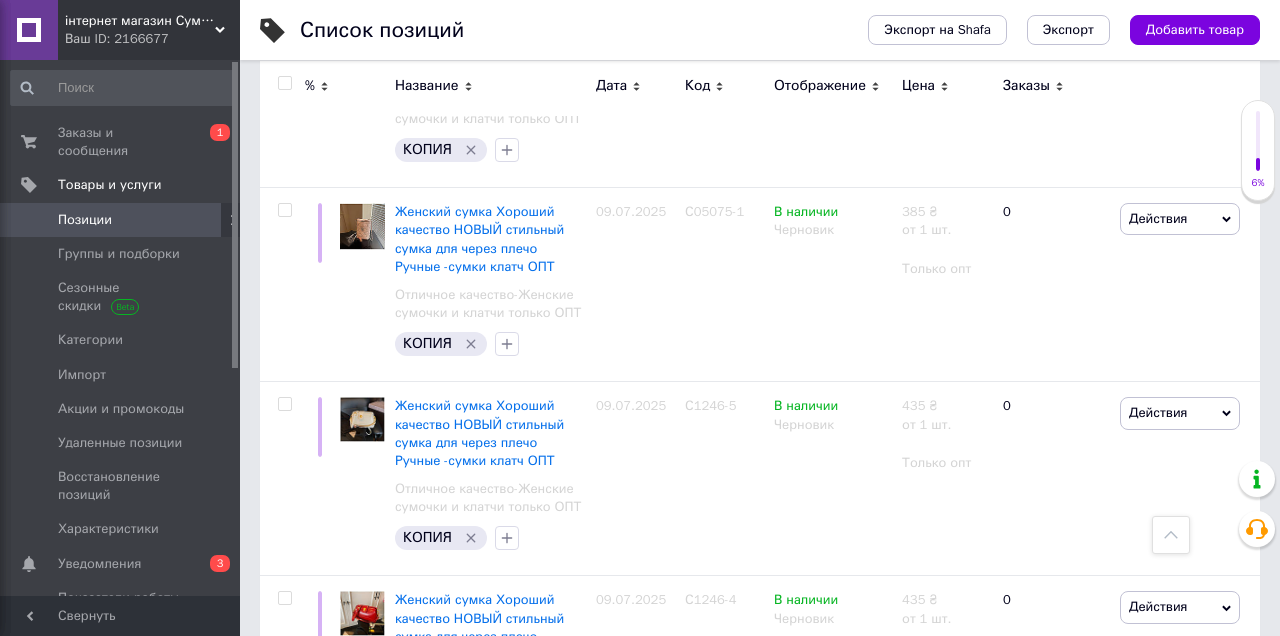 click at bounding box center [235, 215] 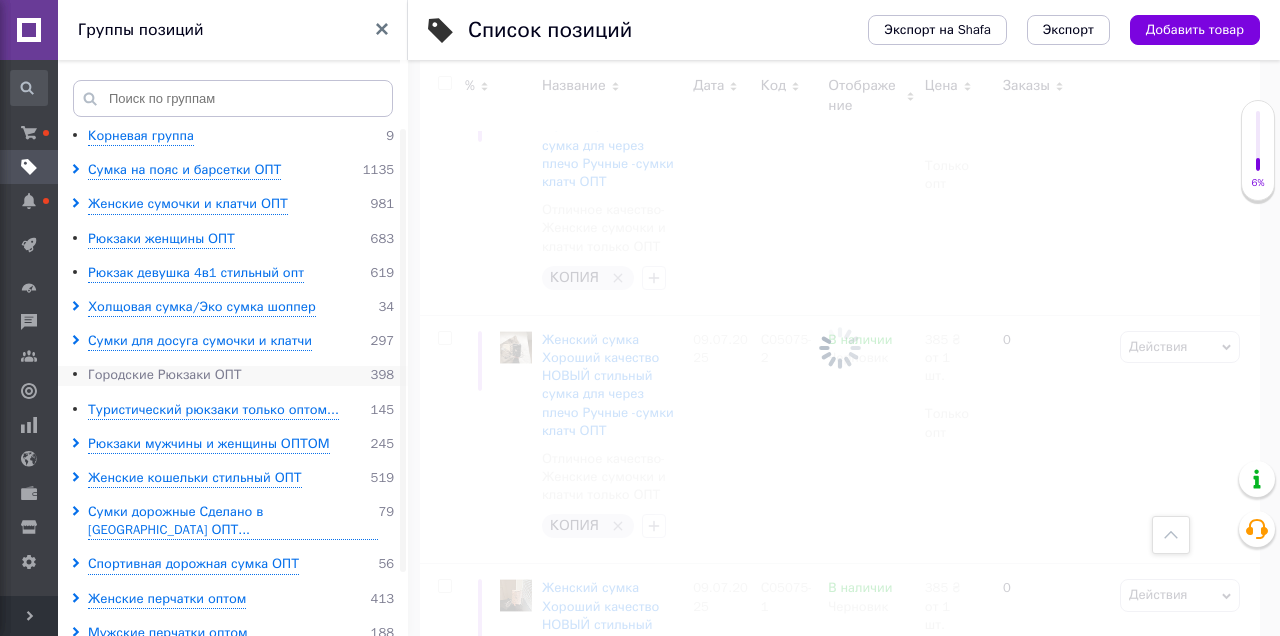 click on "Городские Рюкзаки ОПТ" at bounding box center [165, 375] 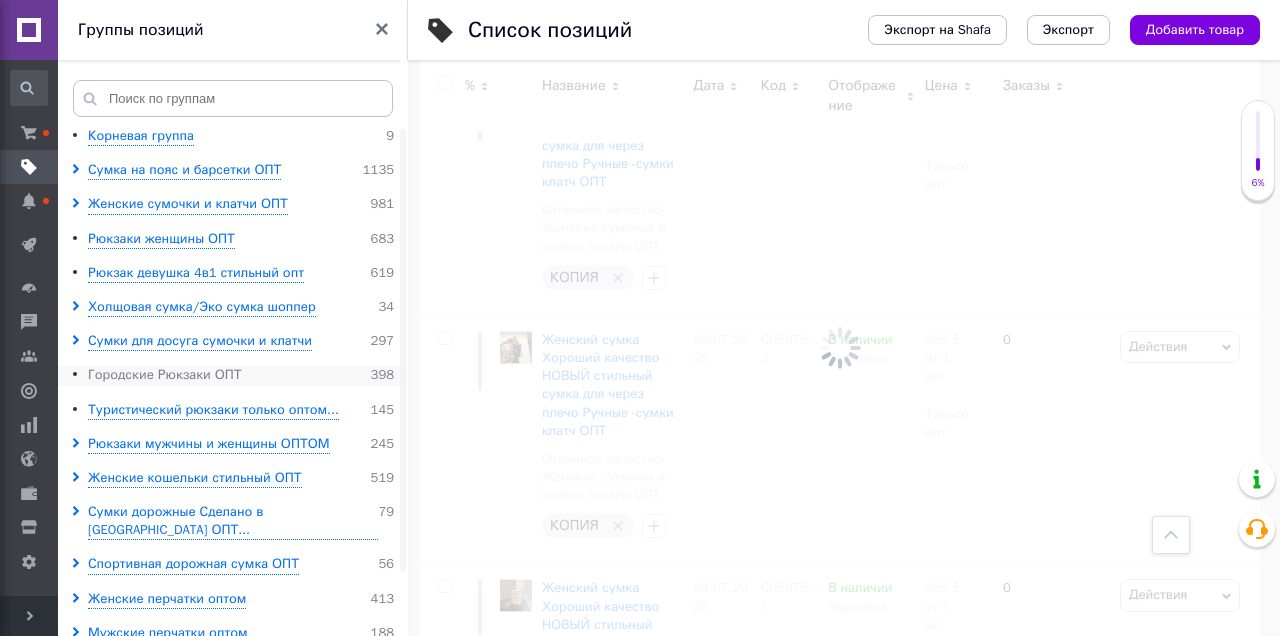scroll, scrollTop: 1997, scrollLeft: 0, axis: vertical 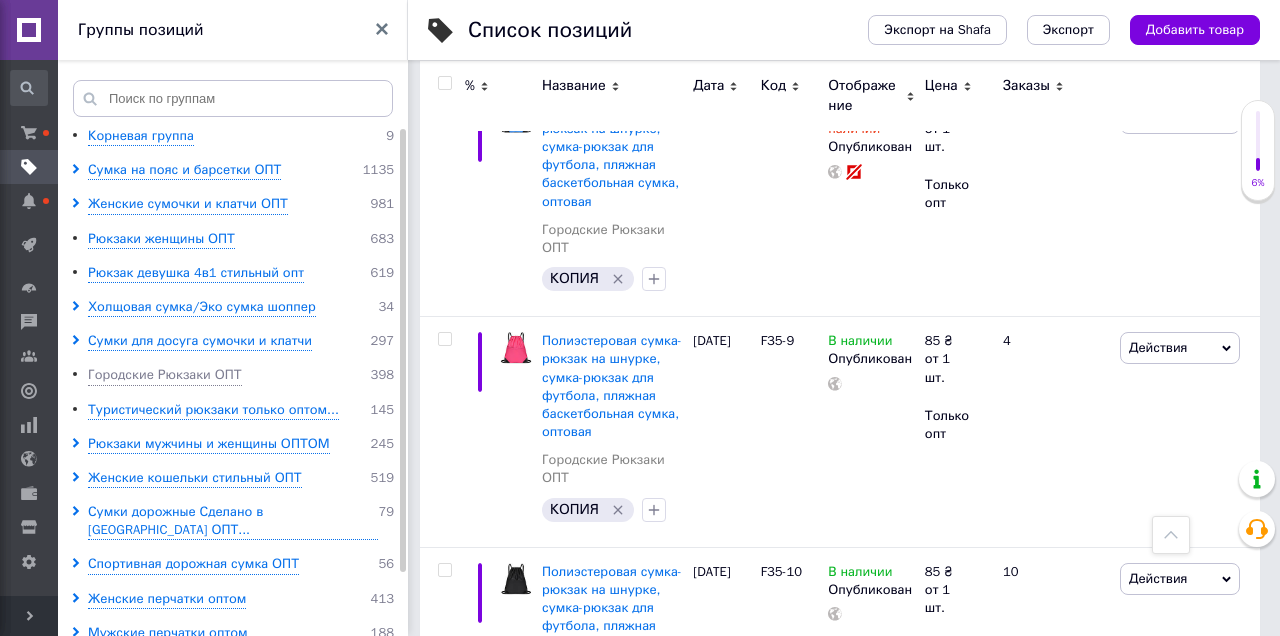 click 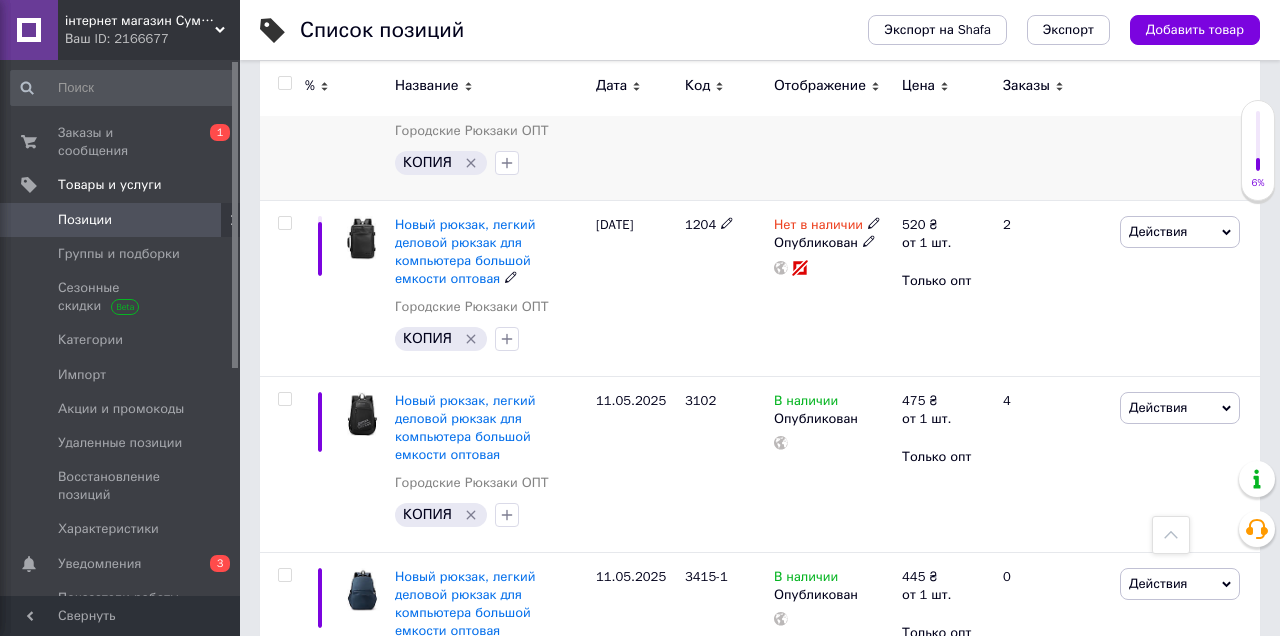 scroll, scrollTop: 0, scrollLeft: 333, axis: horizontal 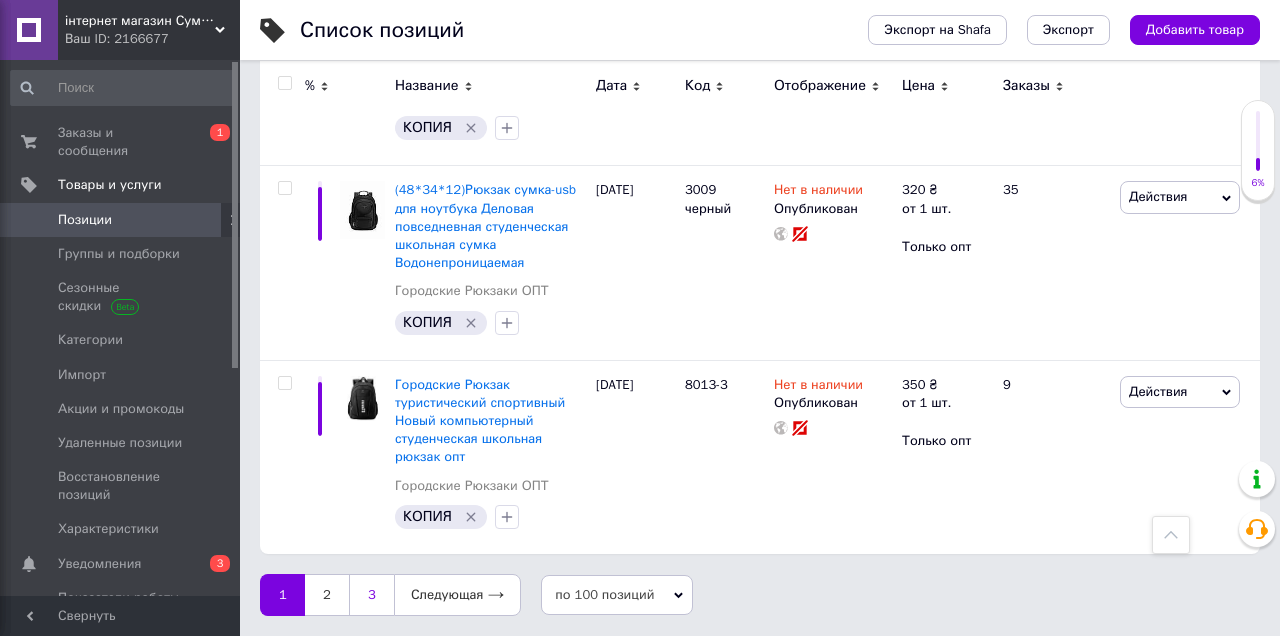 click on "3" at bounding box center [371, 595] 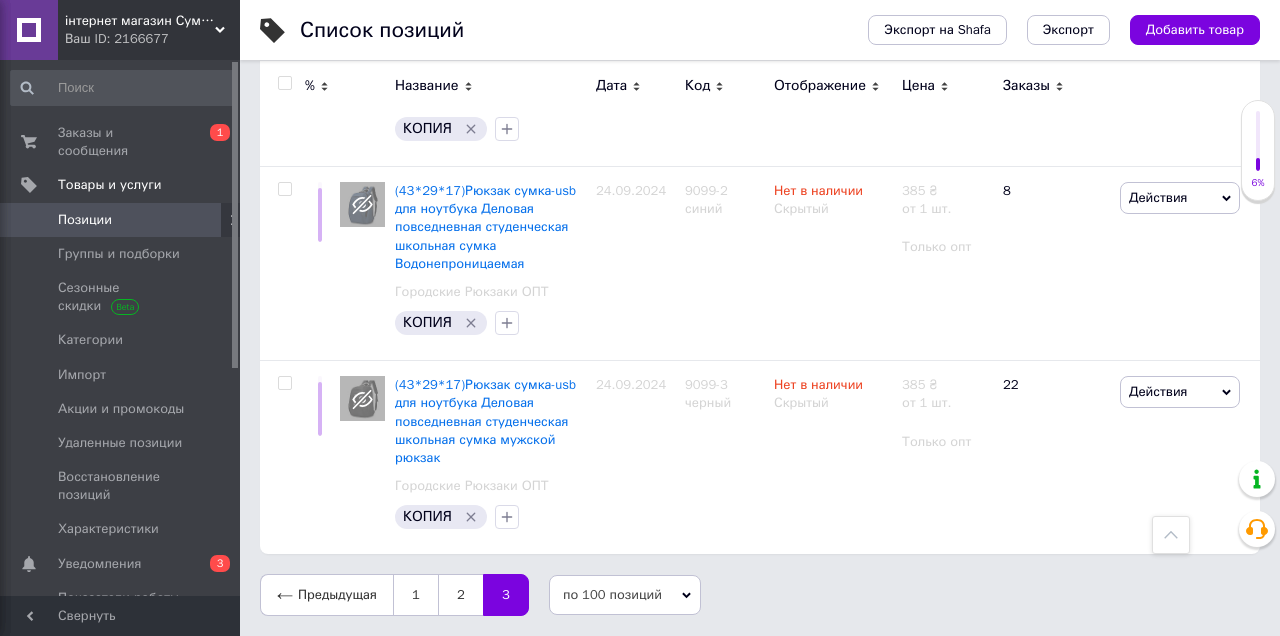 scroll, scrollTop: 13597, scrollLeft: 0, axis: vertical 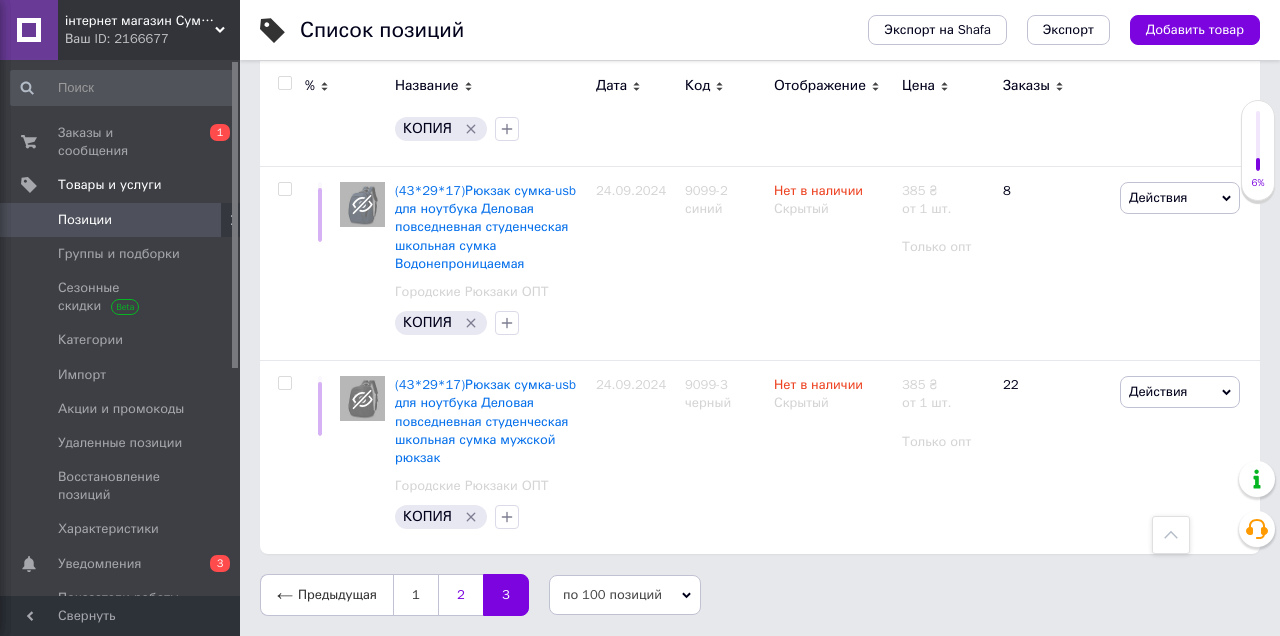 click on "2" at bounding box center (460, 595) 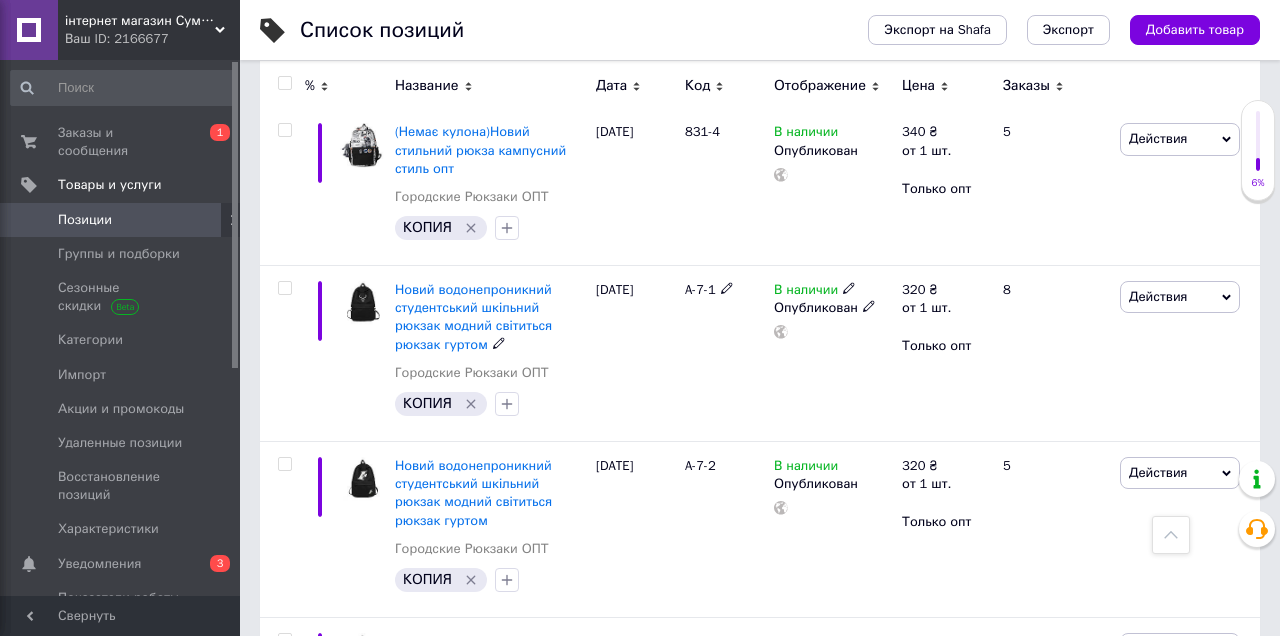 scroll, scrollTop: 11627, scrollLeft: 0, axis: vertical 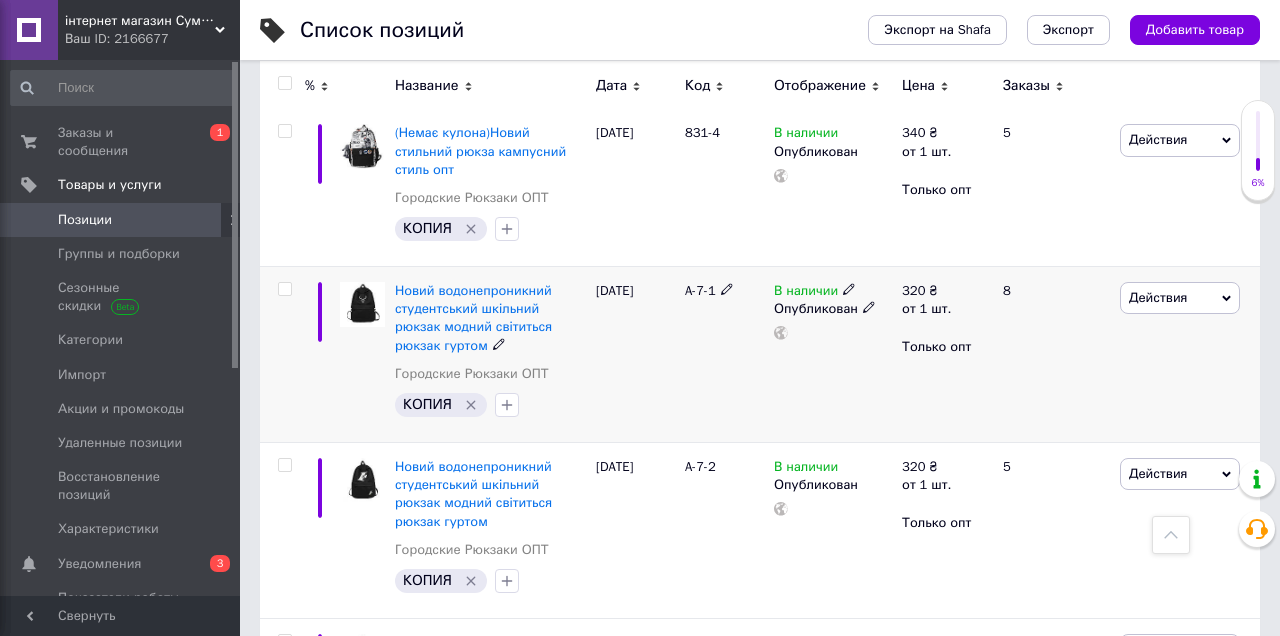 click on "В наличии Опубликован" at bounding box center (833, 355) 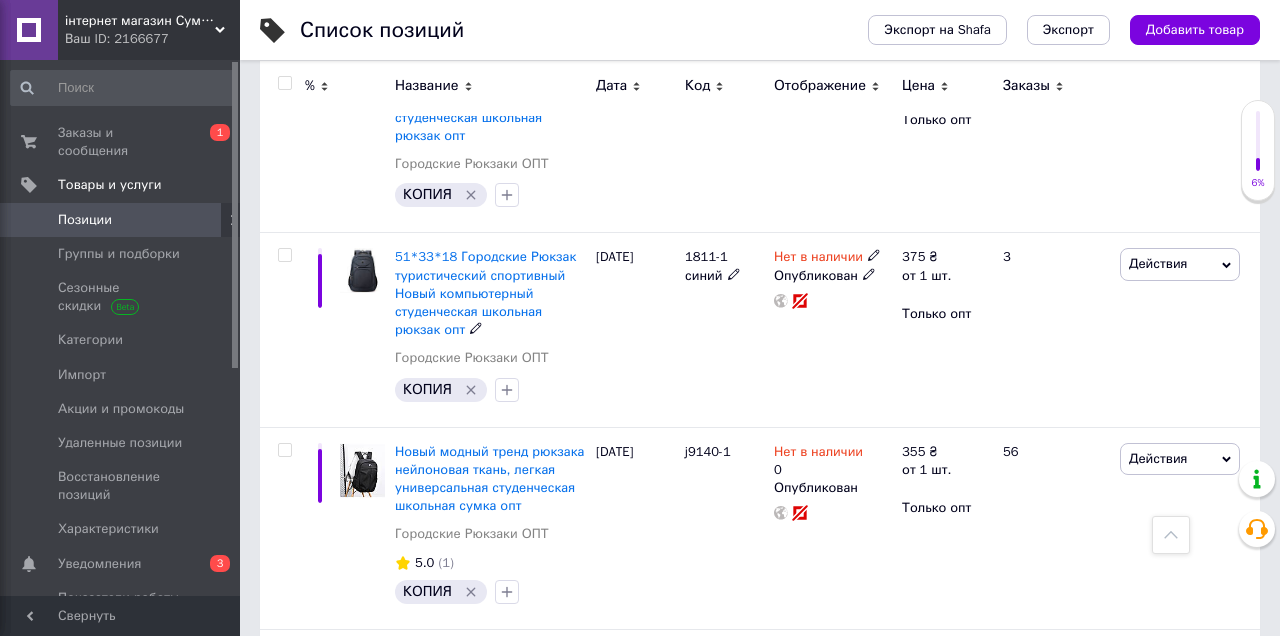 scroll, scrollTop: 7612, scrollLeft: 0, axis: vertical 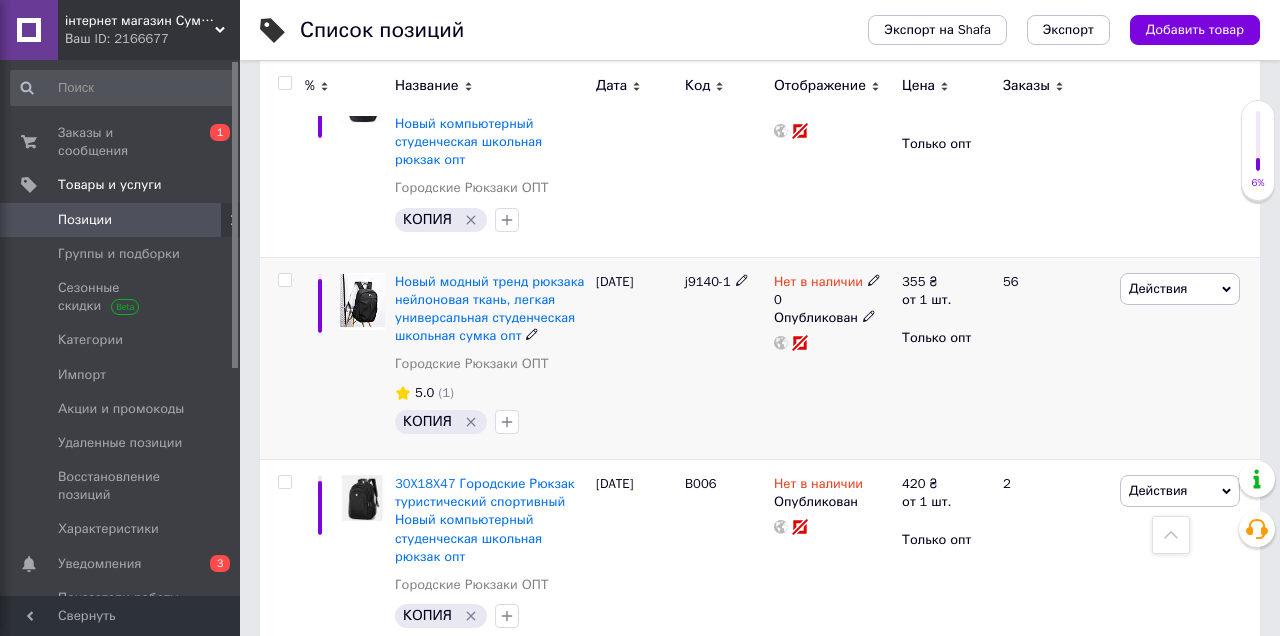 click on "Действия" at bounding box center [1158, 288] 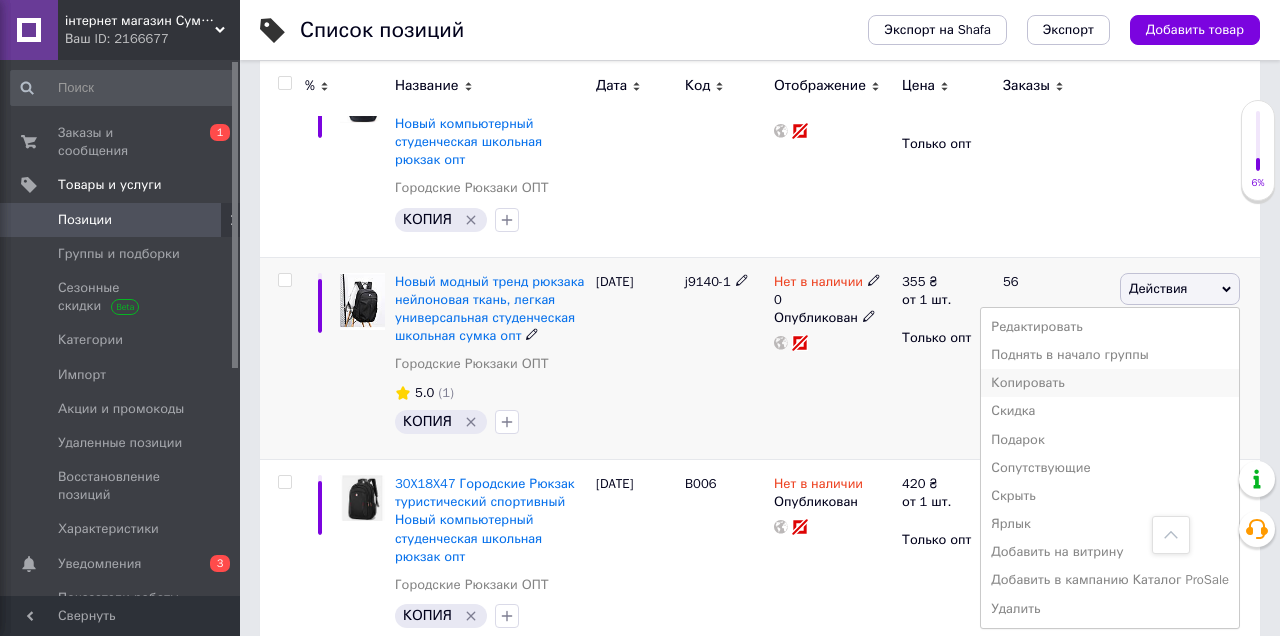 click on "Копировать" at bounding box center [1110, 383] 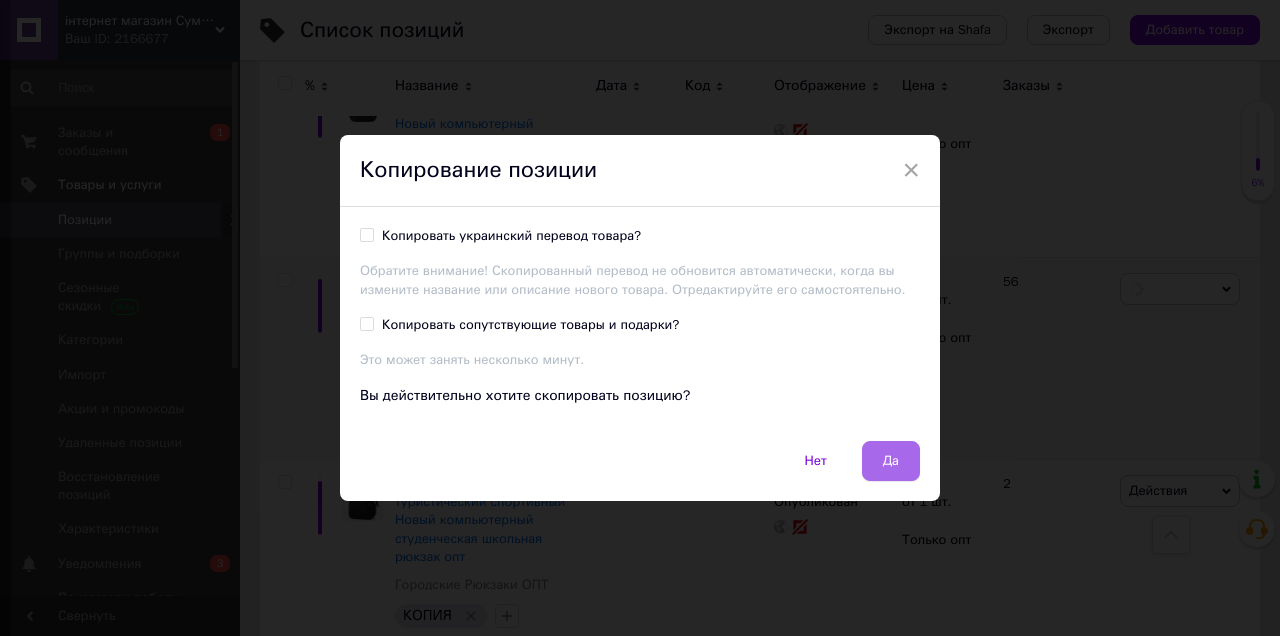 click on "Да" at bounding box center [891, 461] 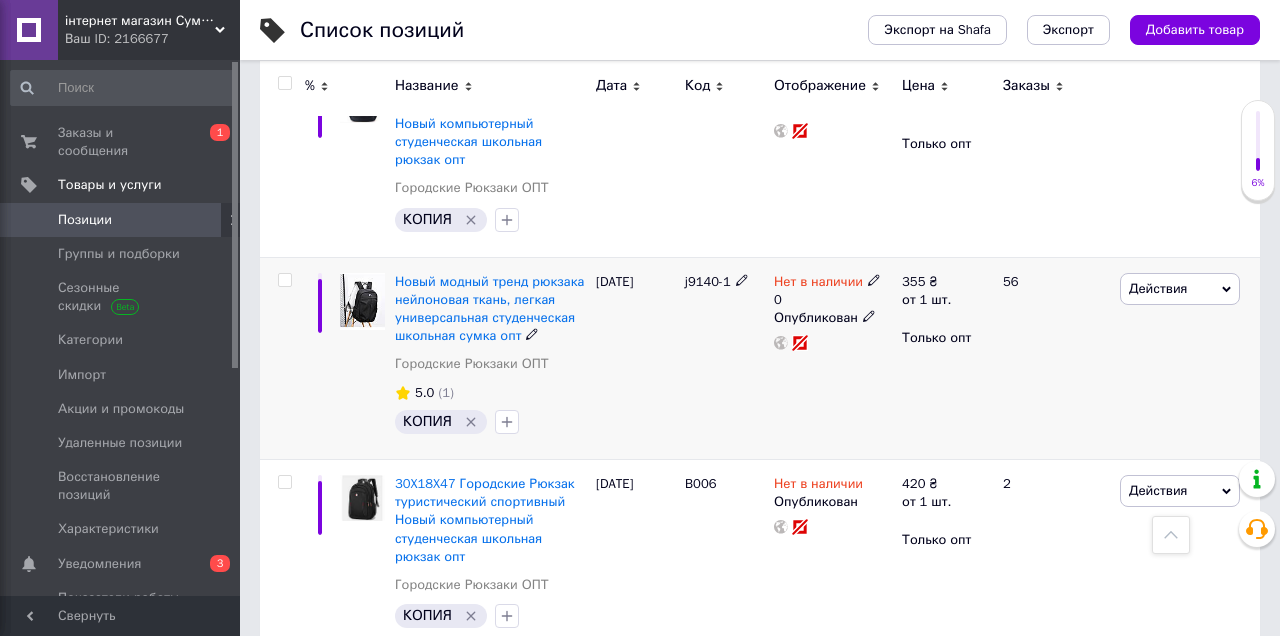 click on "56" at bounding box center [1053, 358] 